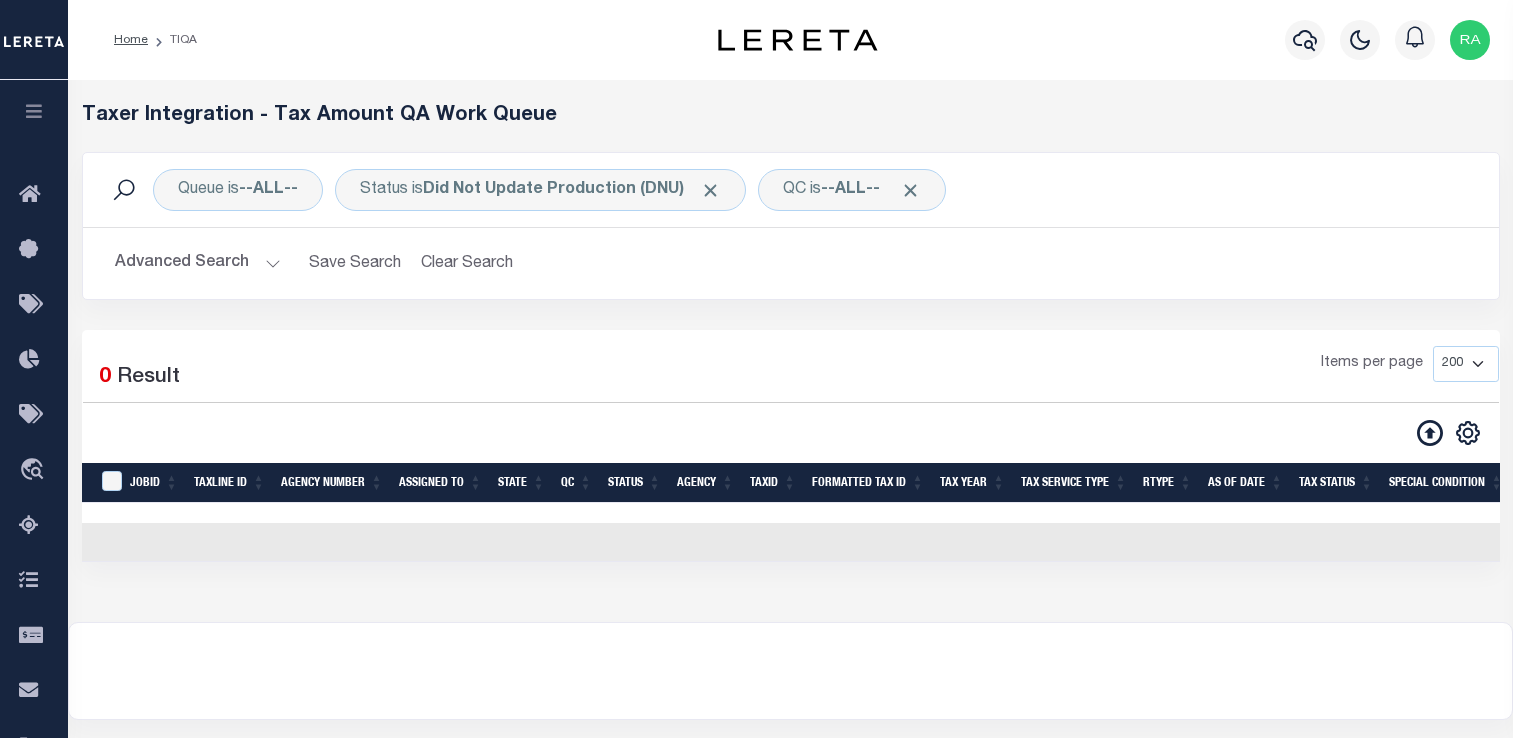 select on "200" 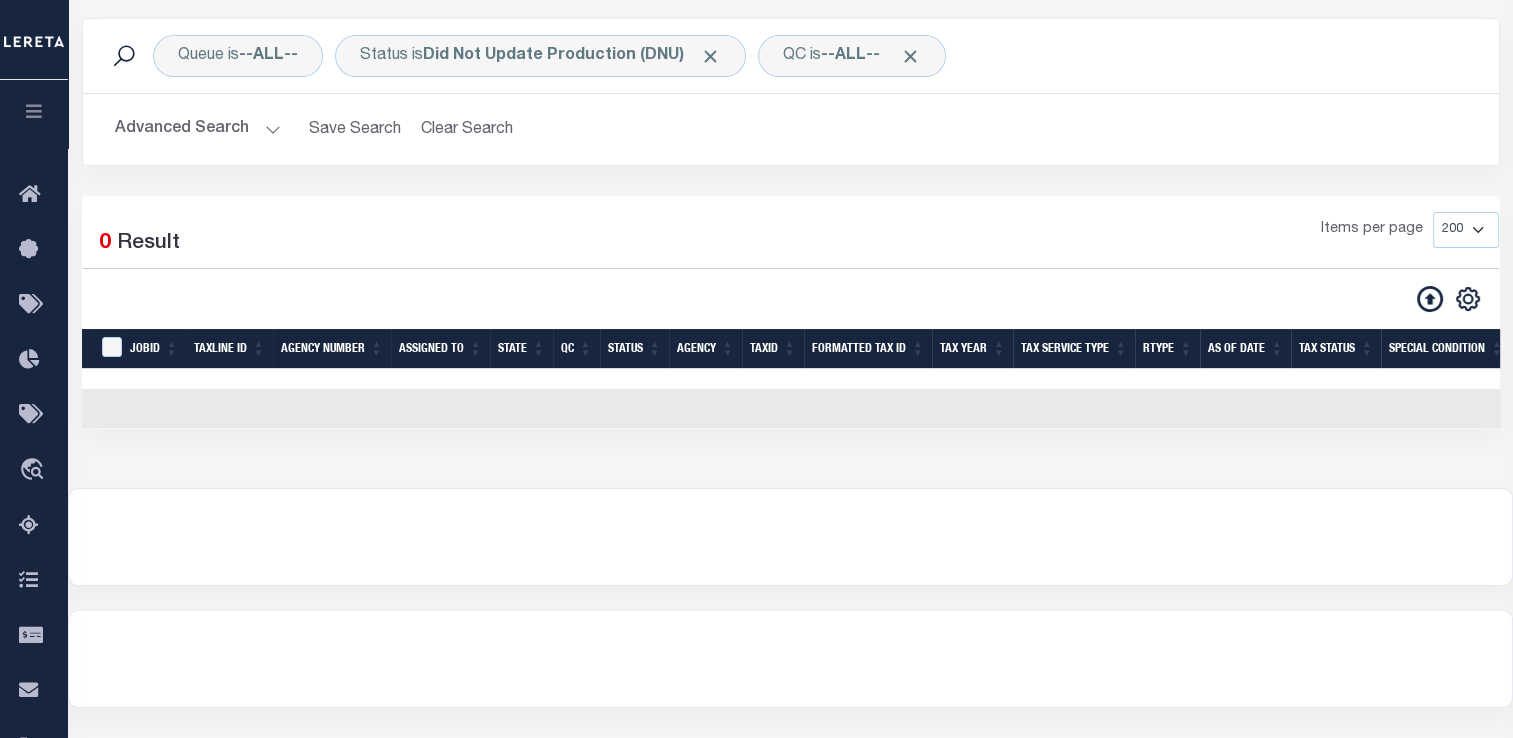 click on "Advanced Search" at bounding box center (198, 129) 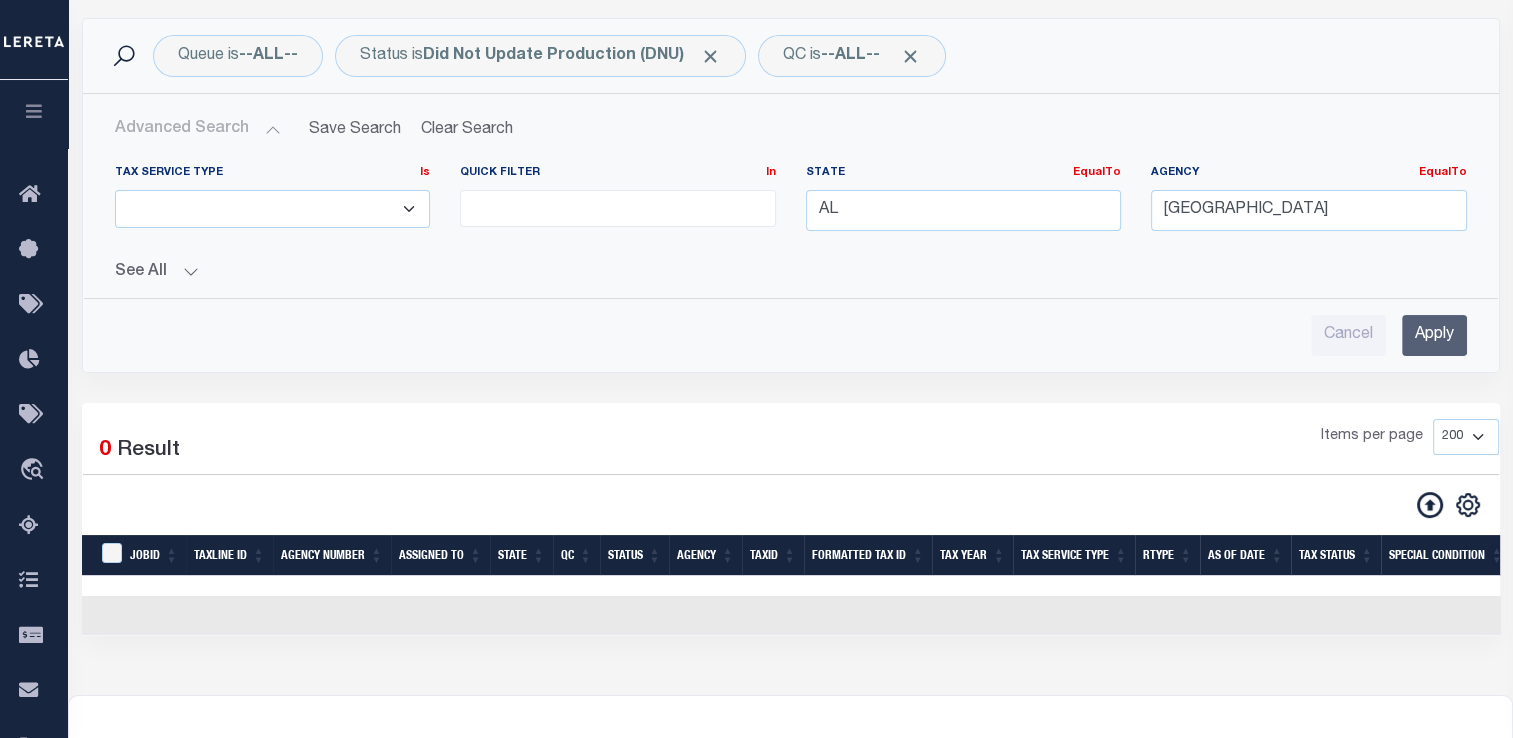 scroll, scrollTop: 0, scrollLeft: 1240, axis: horizontal 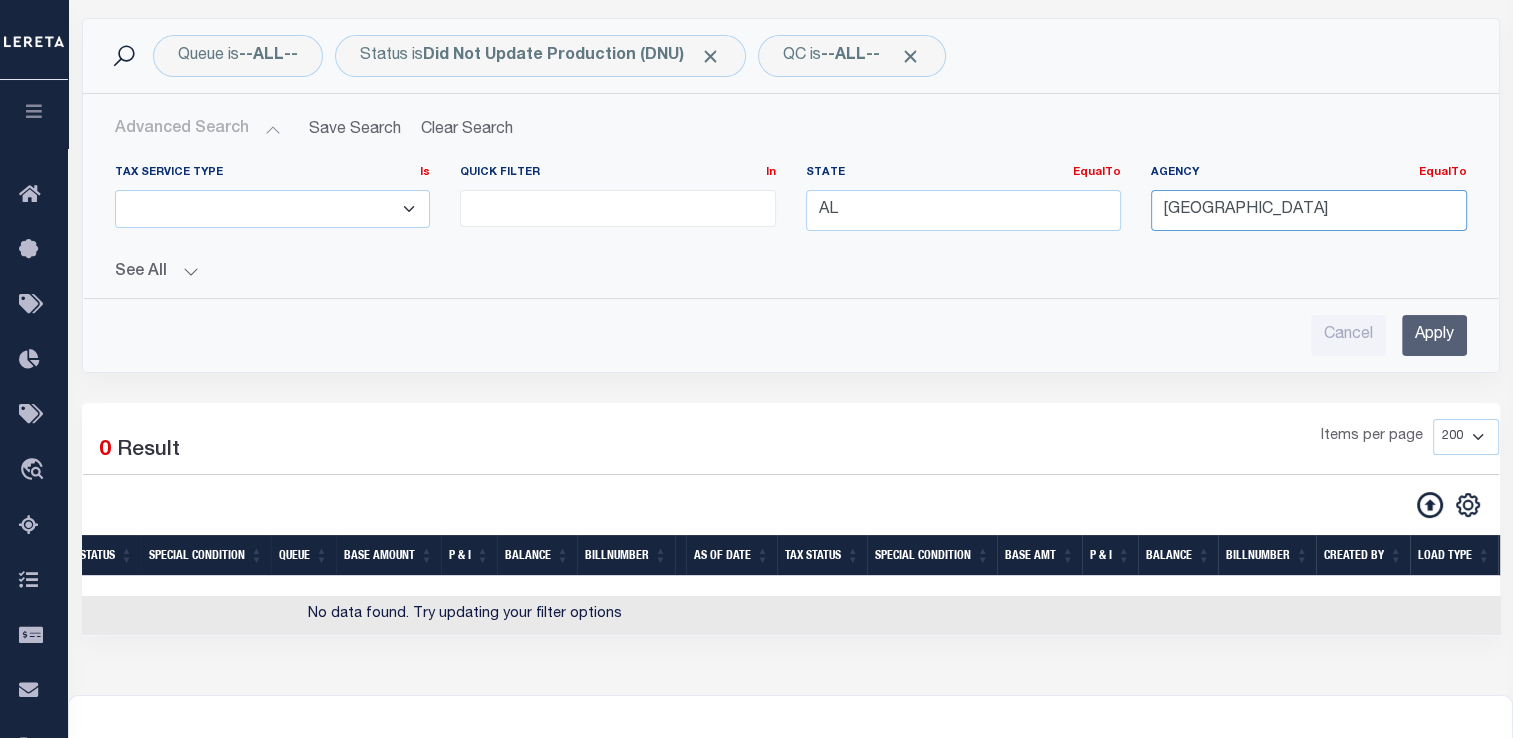 drag, startPoint x: 1320, startPoint y: 206, endPoint x: 1148, endPoint y: 222, distance: 172.74258 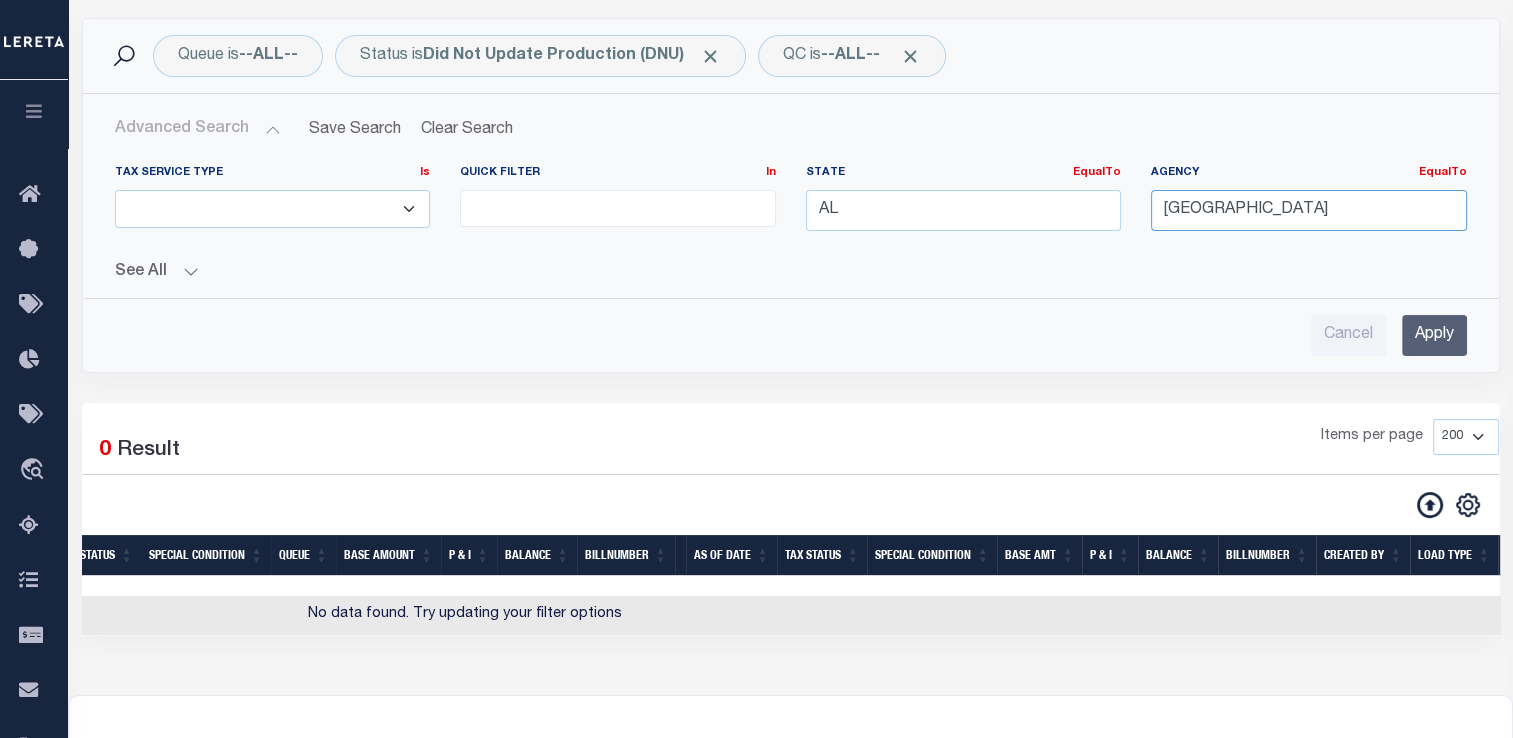 click on "Agency
EqualTo
Equals
BALDWIN COUNTY" at bounding box center [1309, 206] 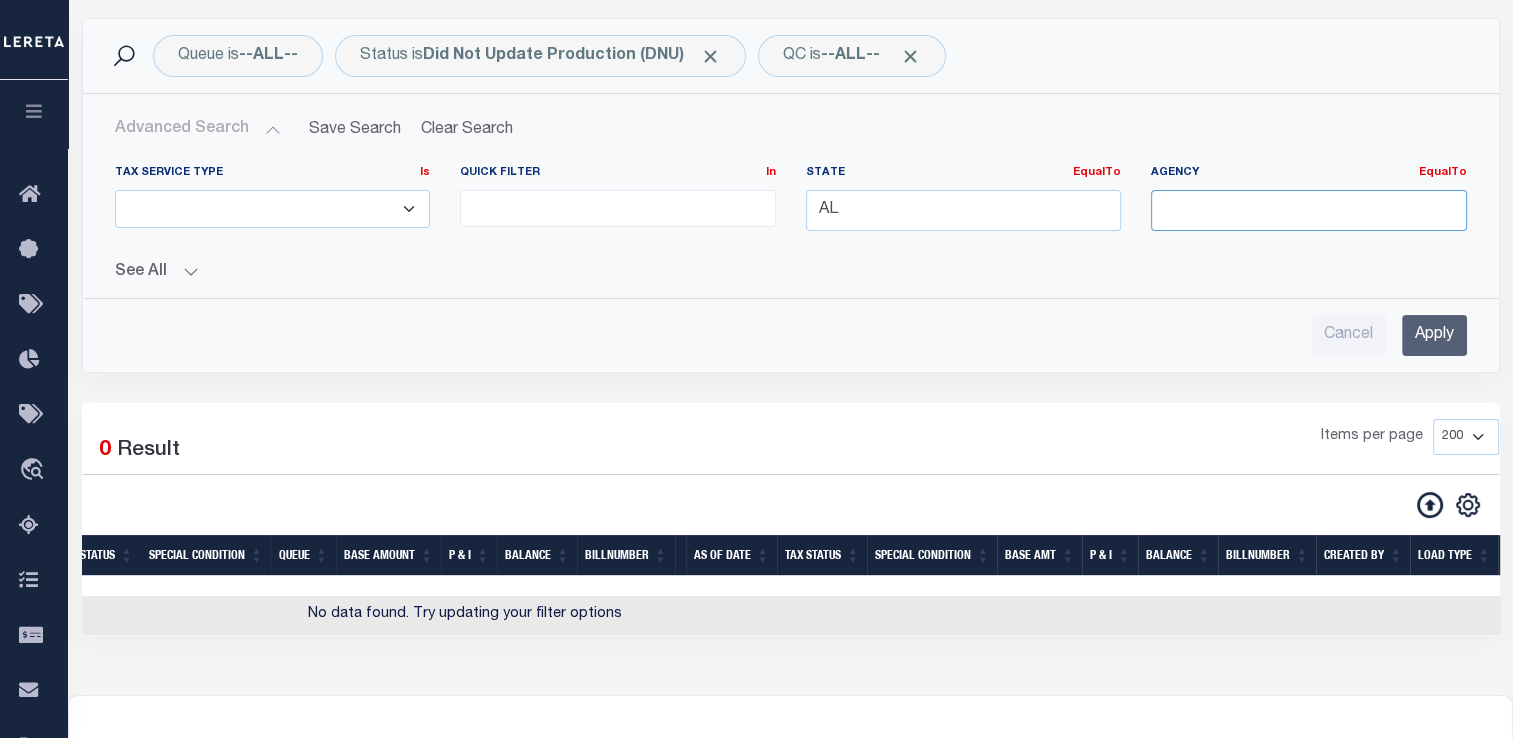 type 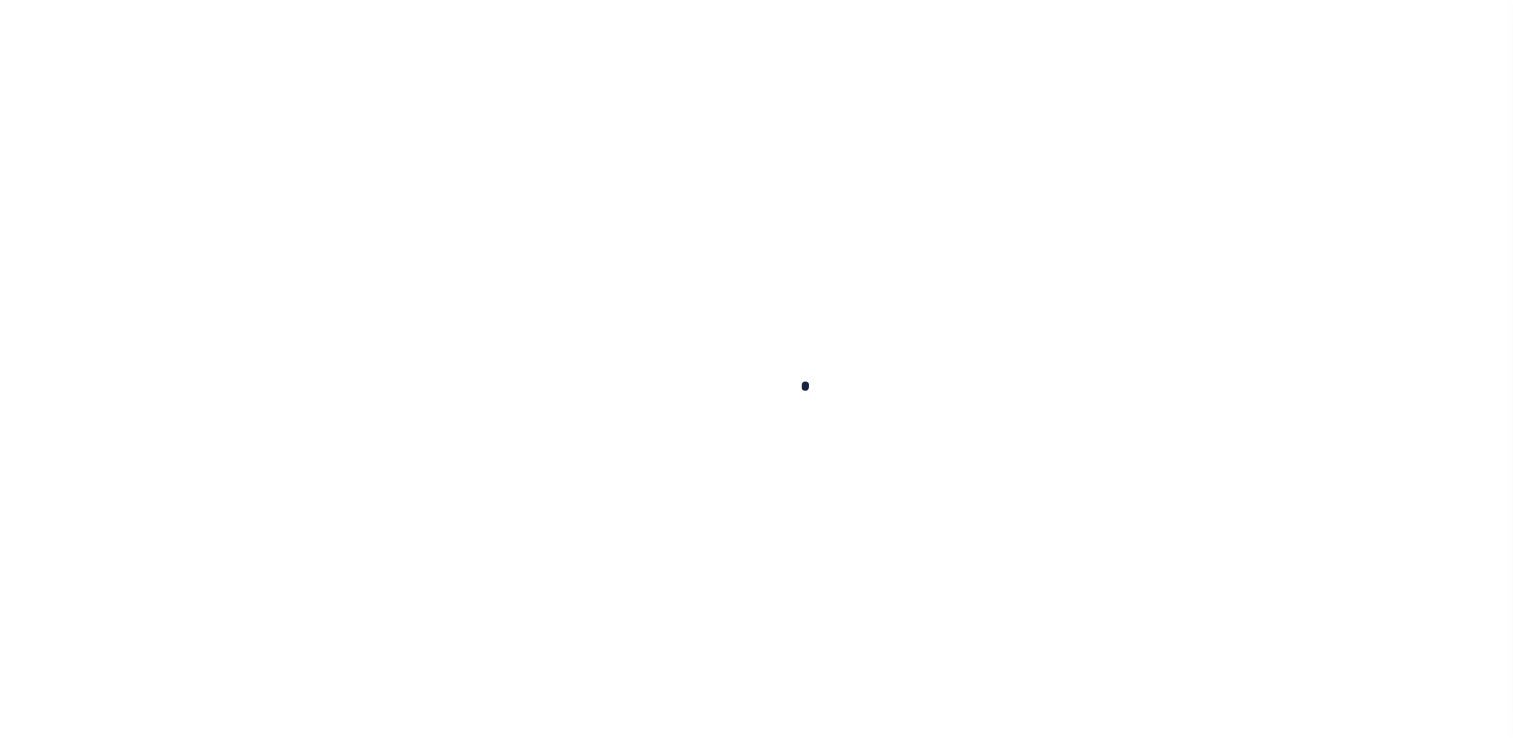 scroll, scrollTop: 0, scrollLeft: 0, axis: both 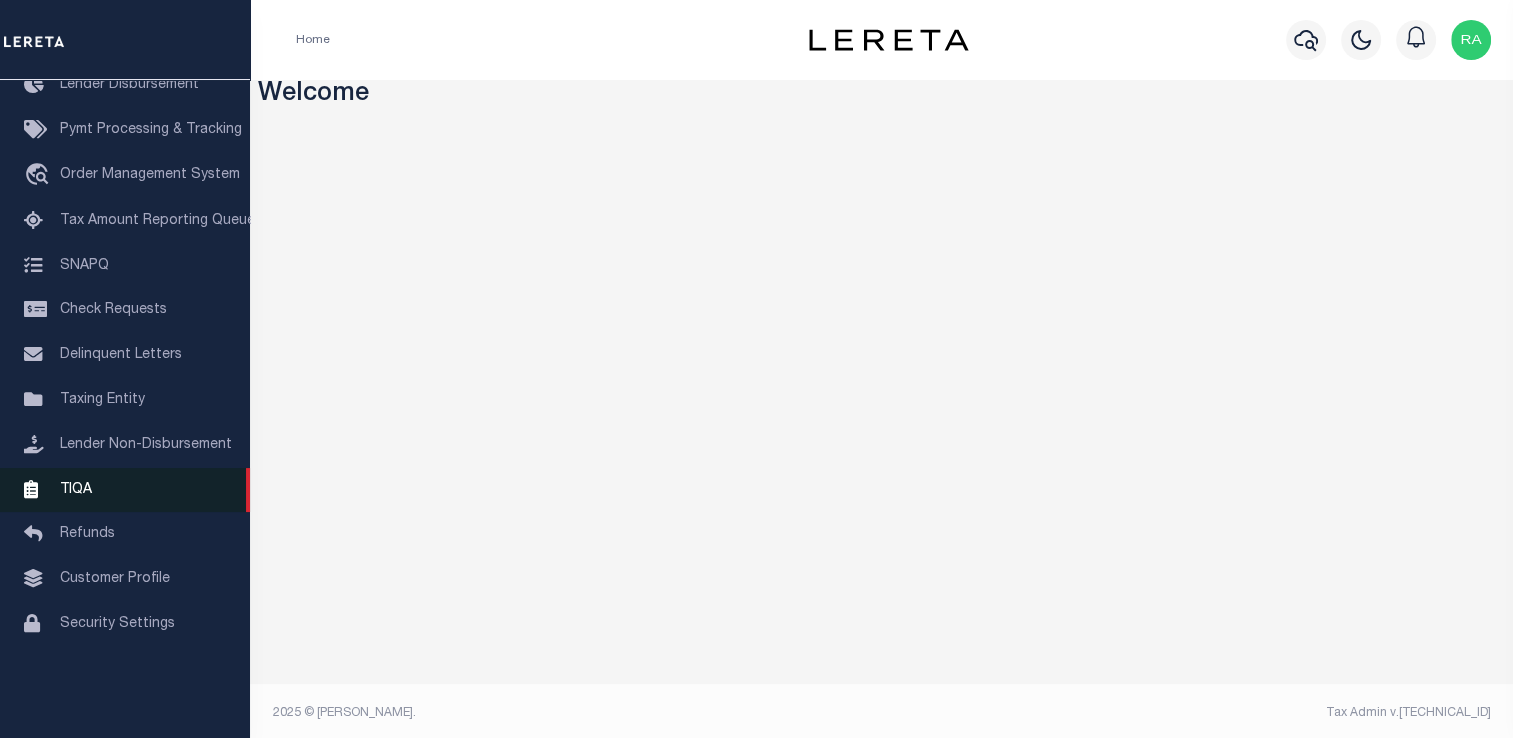click on "TIQA" at bounding box center [76, 489] 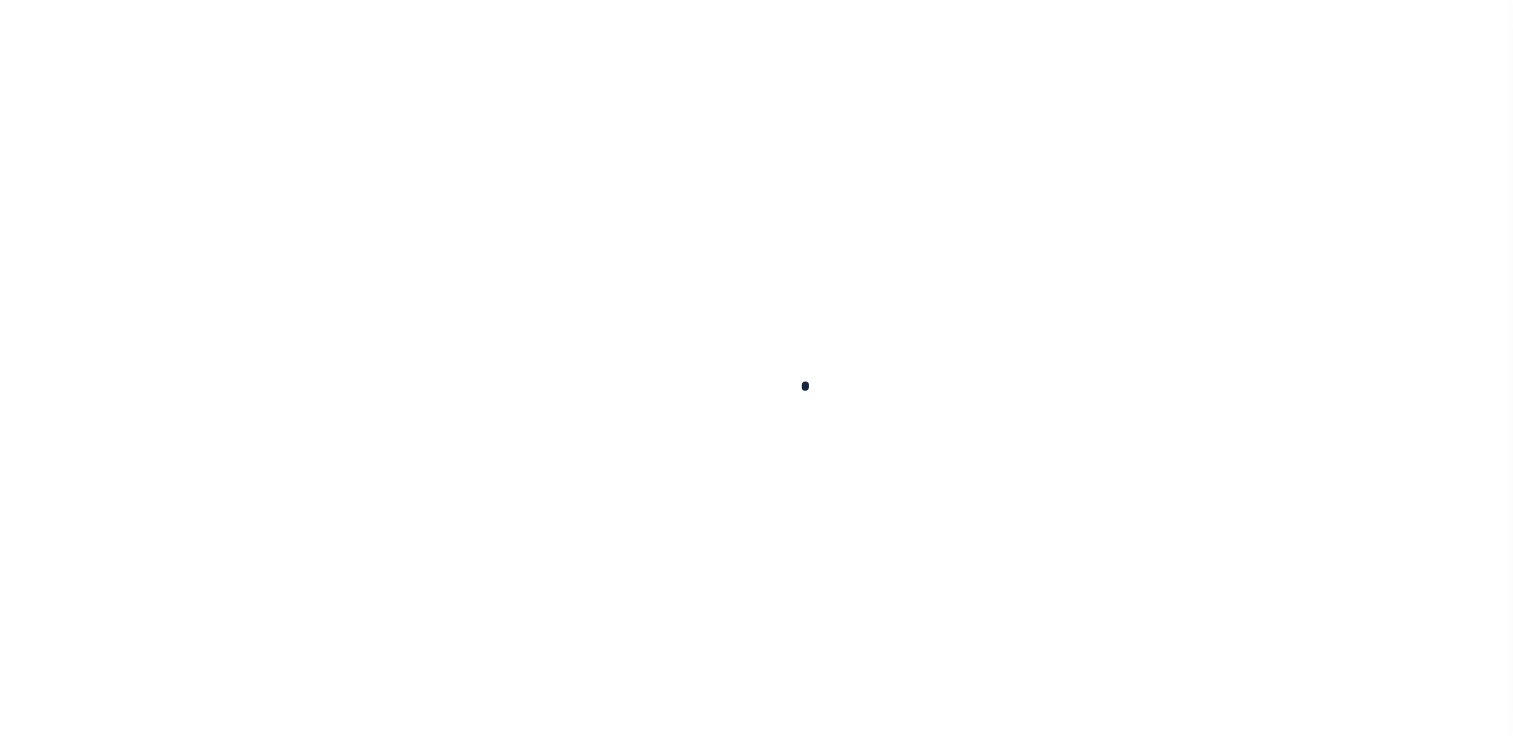 scroll, scrollTop: 0, scrollLeft: 0, axis: both 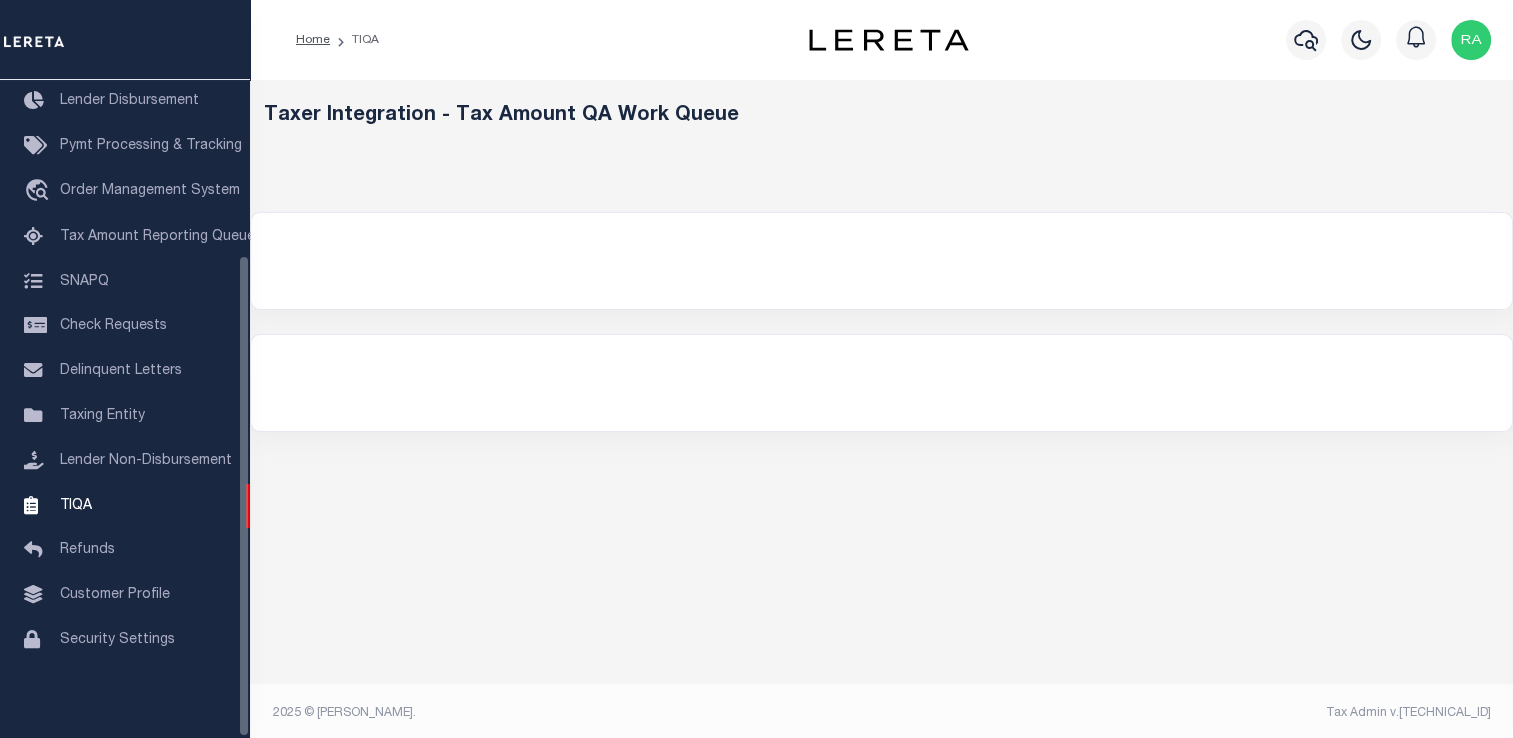 select on "200" 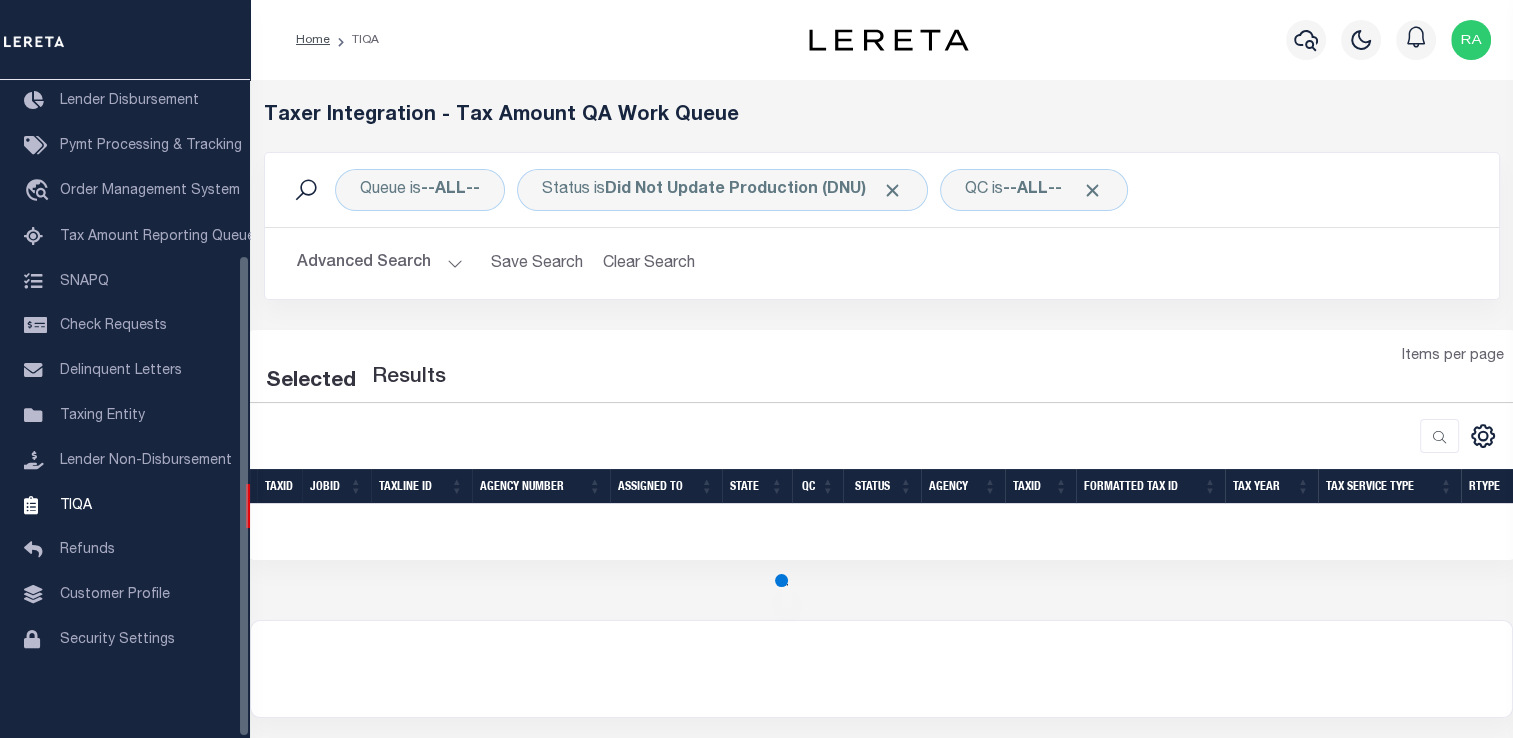 select on "200" 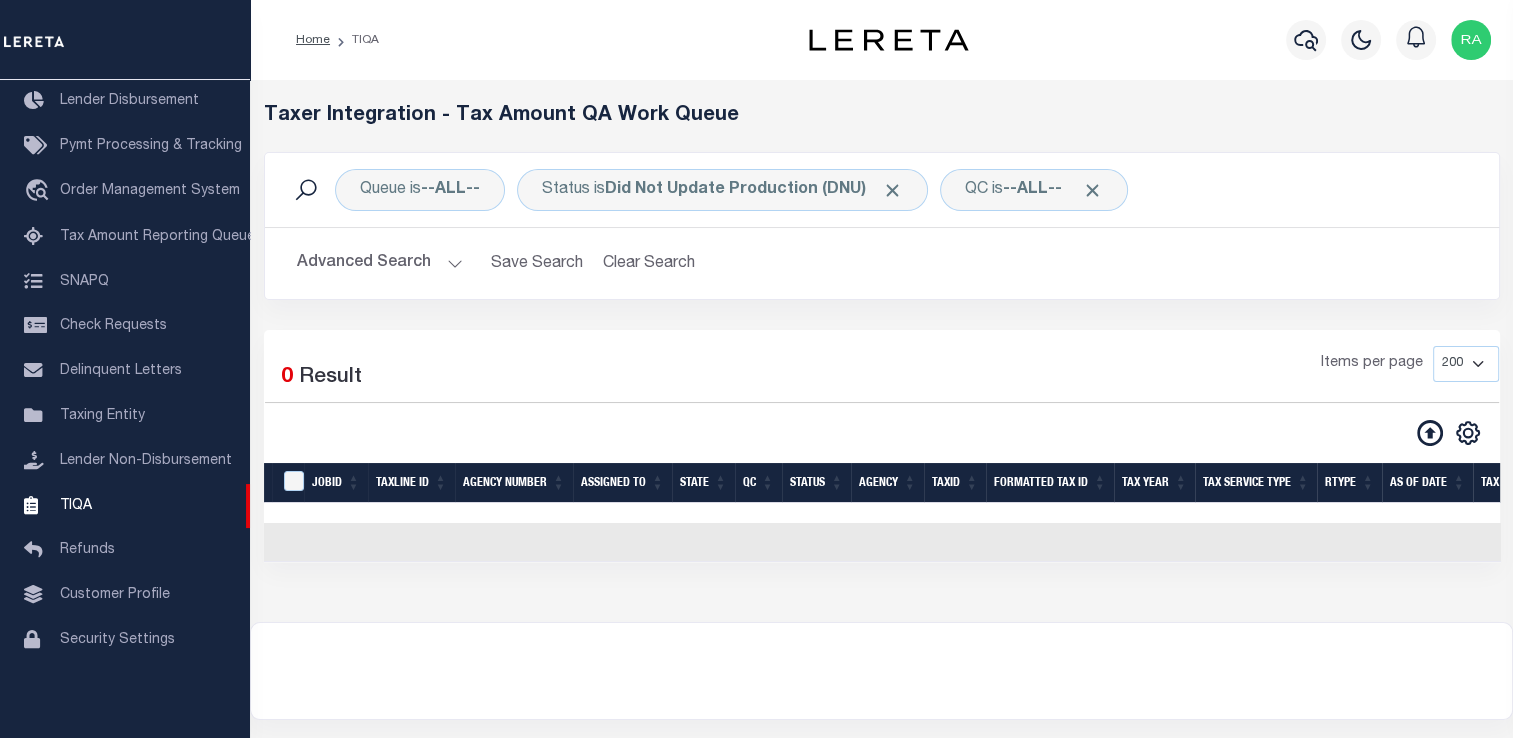 click on "Advanced Search" at bounding box center (380, 263) 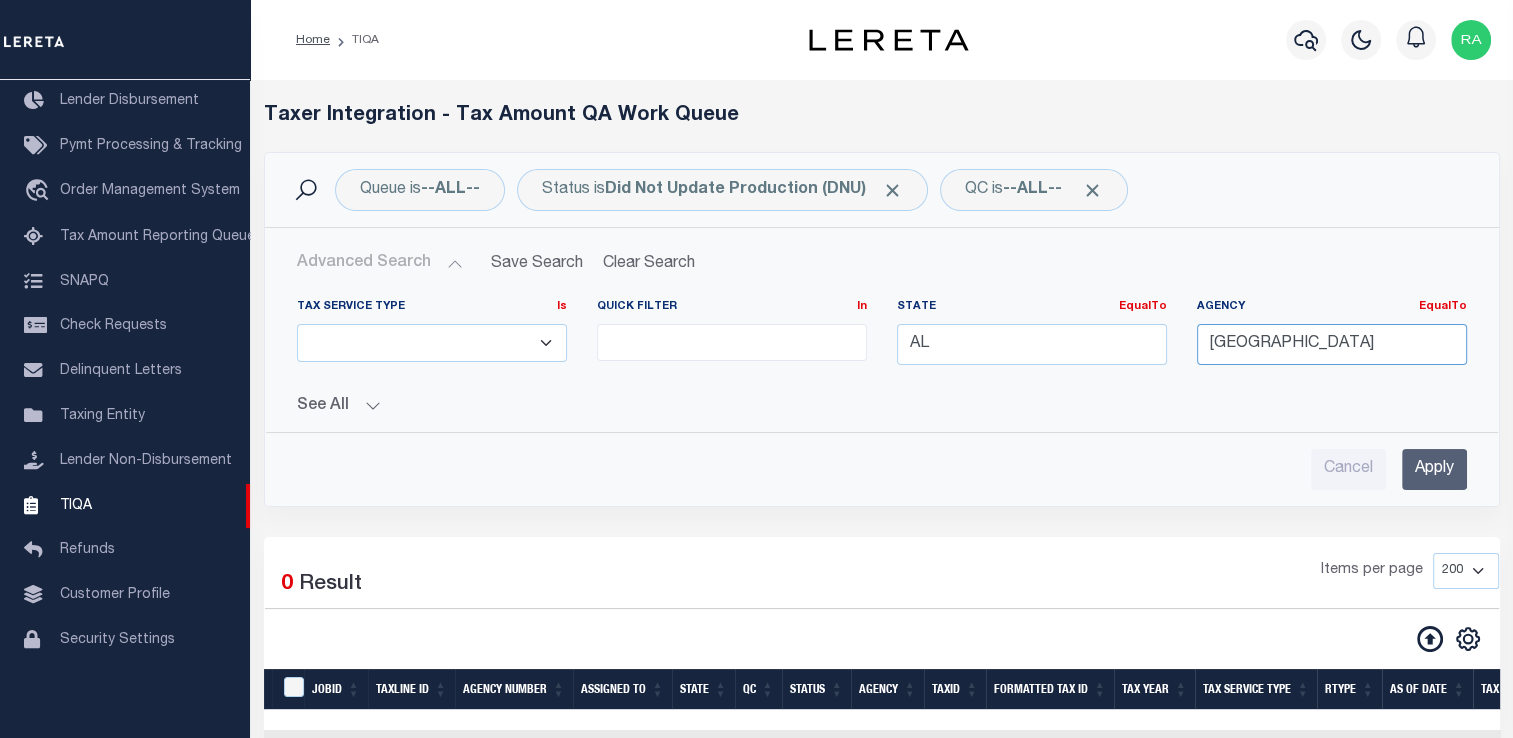 drag, startPoint x: 1364, startPoint y: 345, endPoint x: 1052, endPoint y: 401, distance: 316.9858 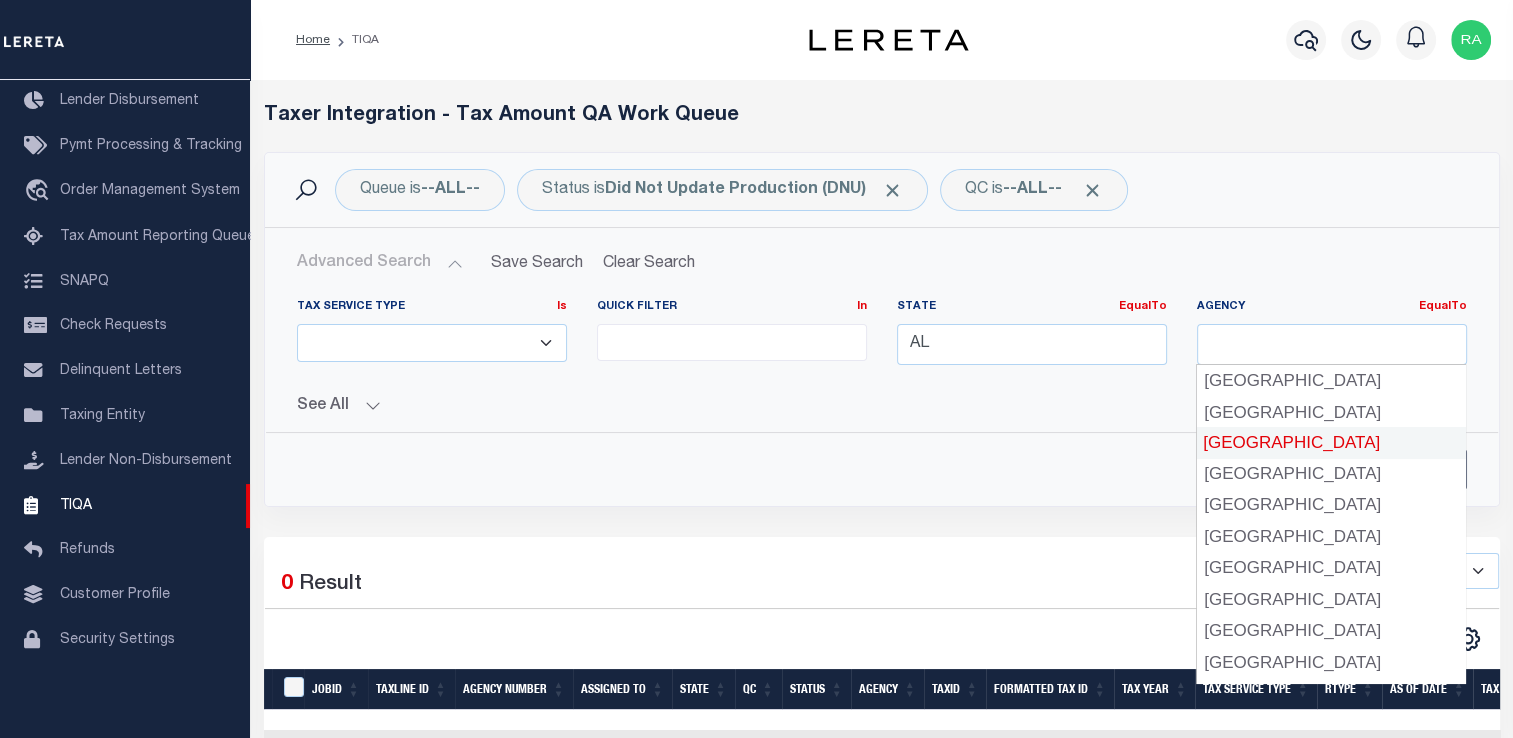 type 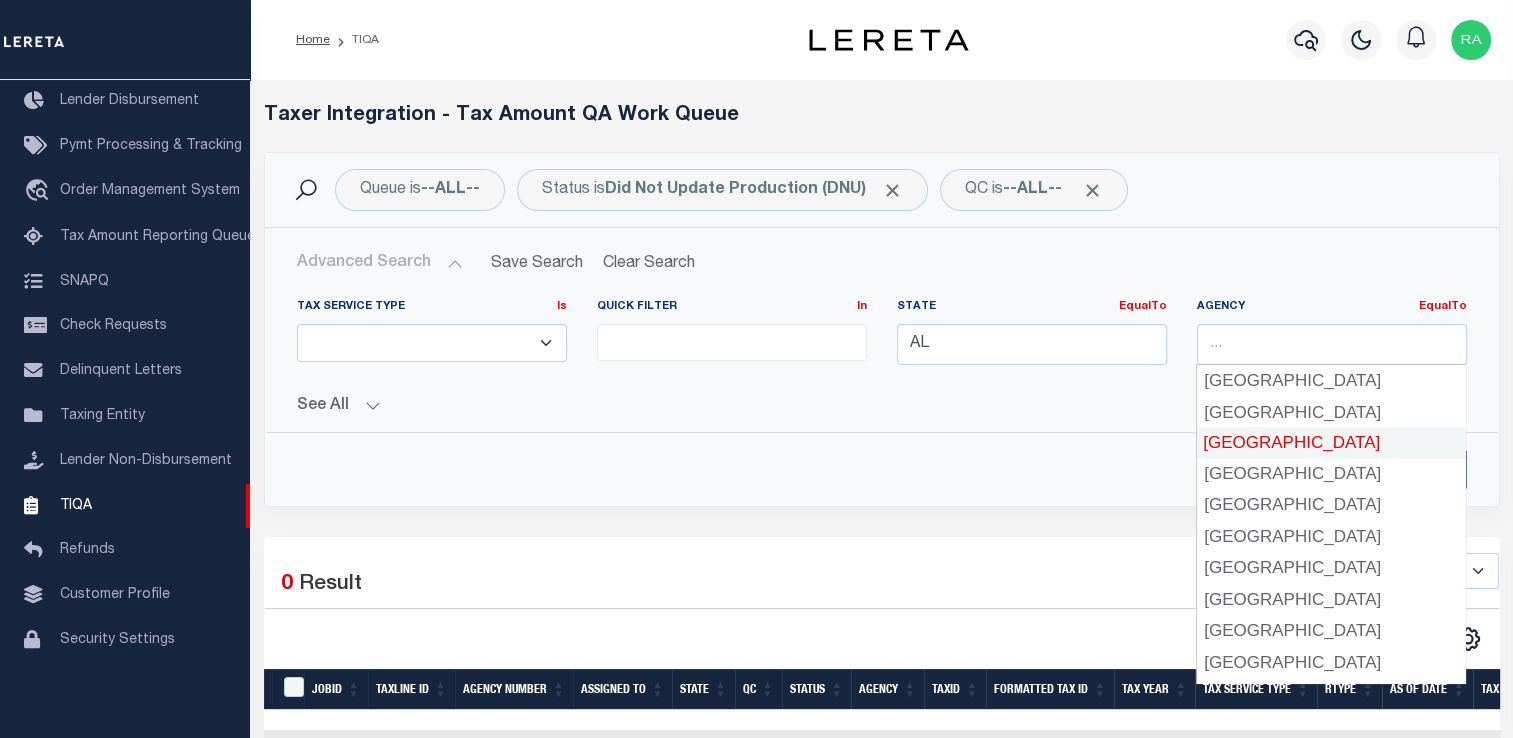 click on "Cancel
Apply" at bounding box center (882, 469) 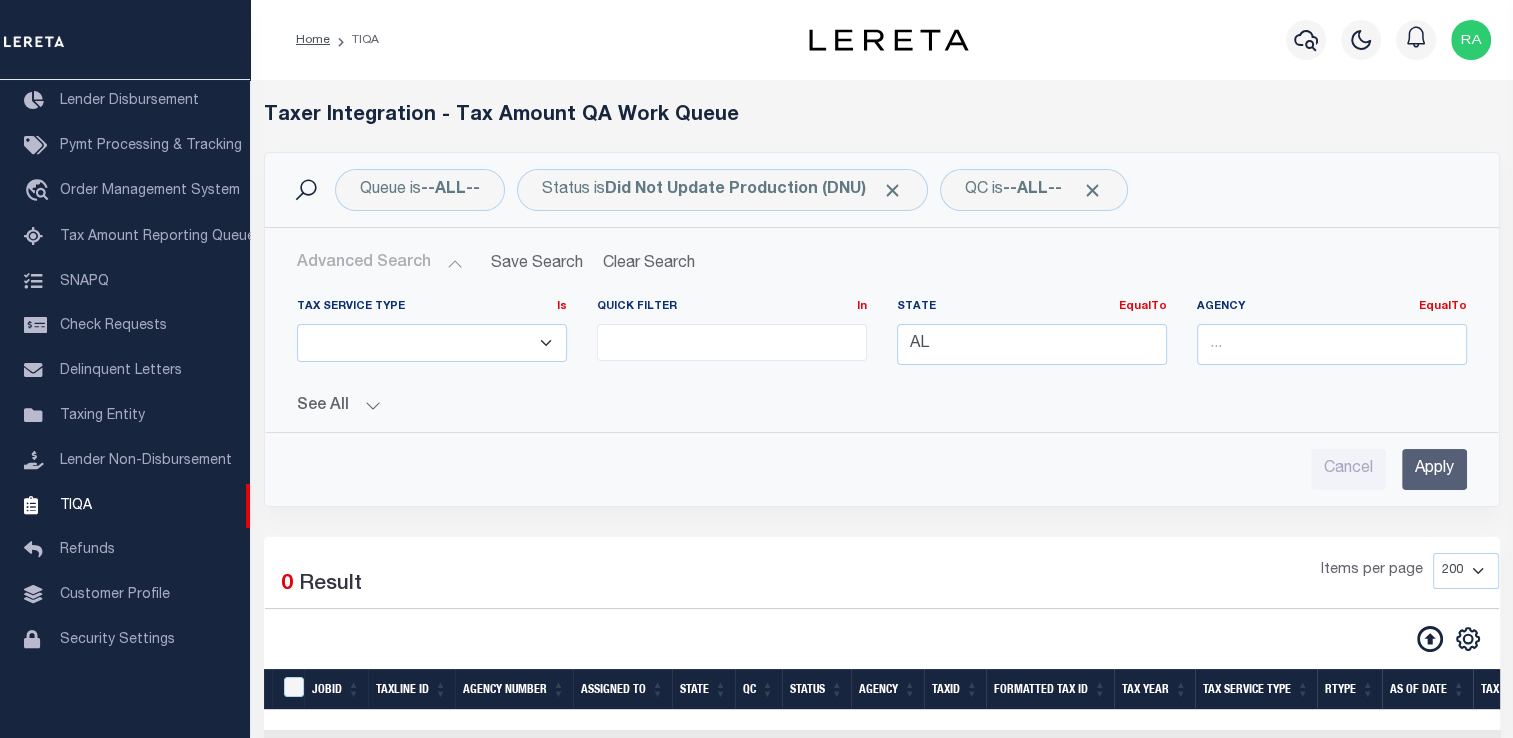 click on "Apply" at bounding box center [1434, 469] 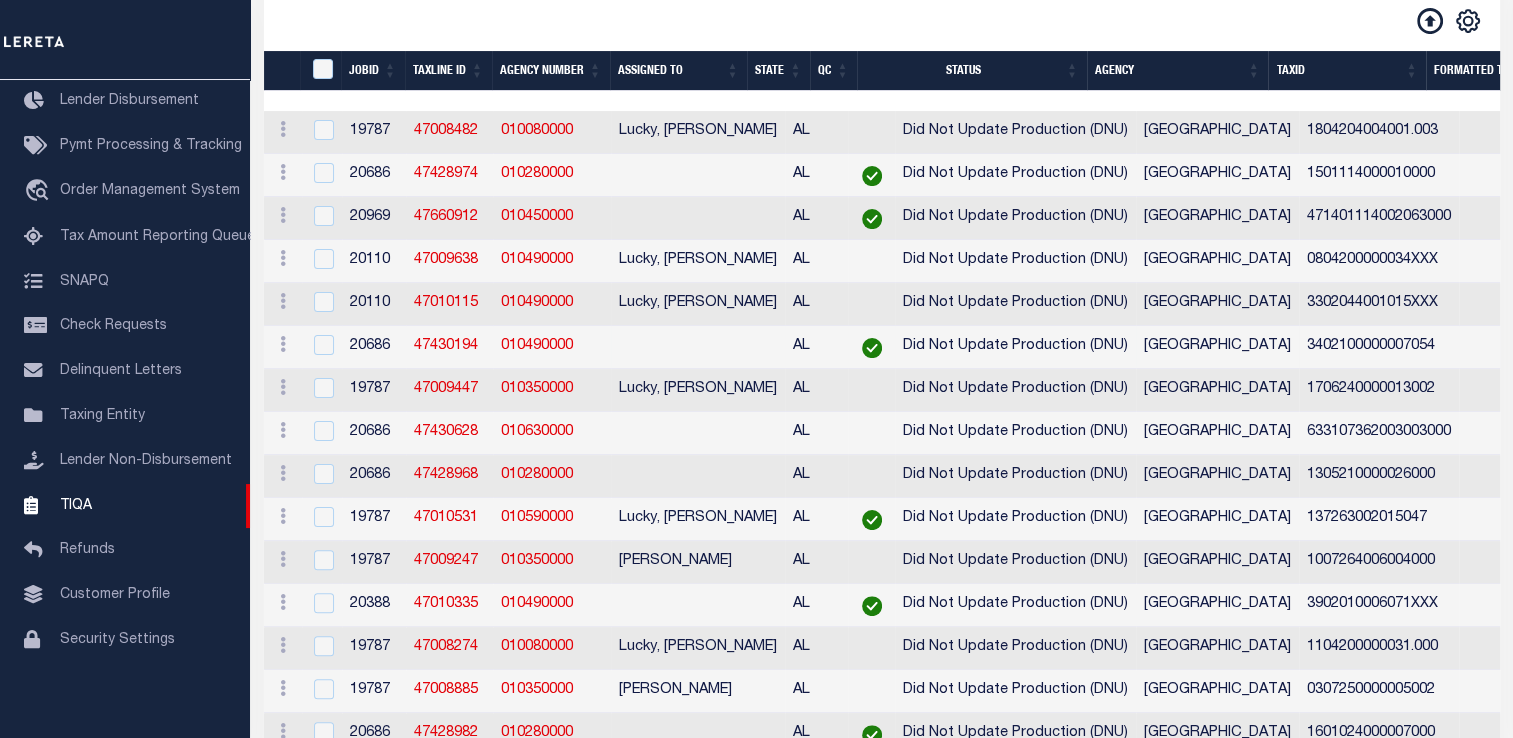 scroll, scrollTop: 0, scrollLeft: 0, axis: both 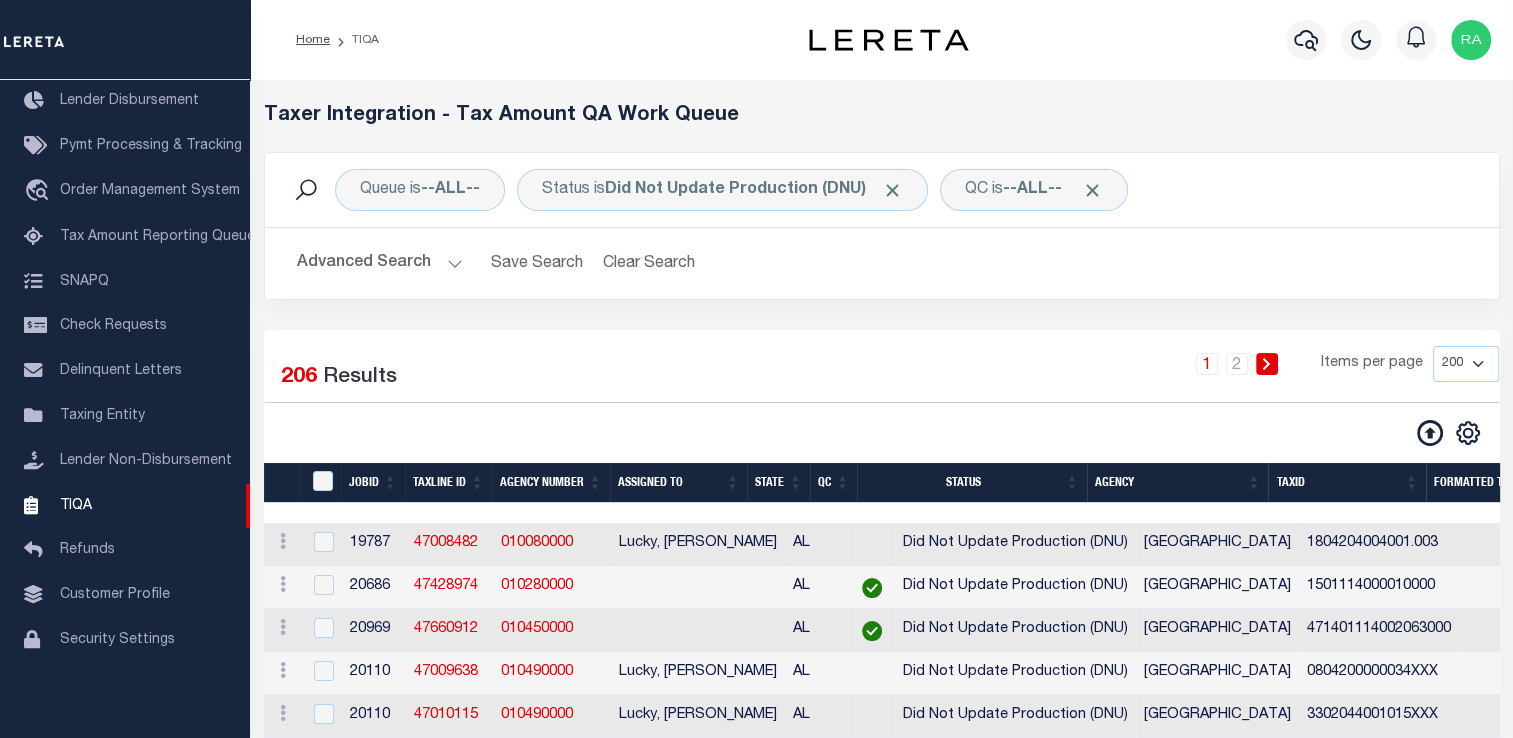 click at bounding box center (324, 482) 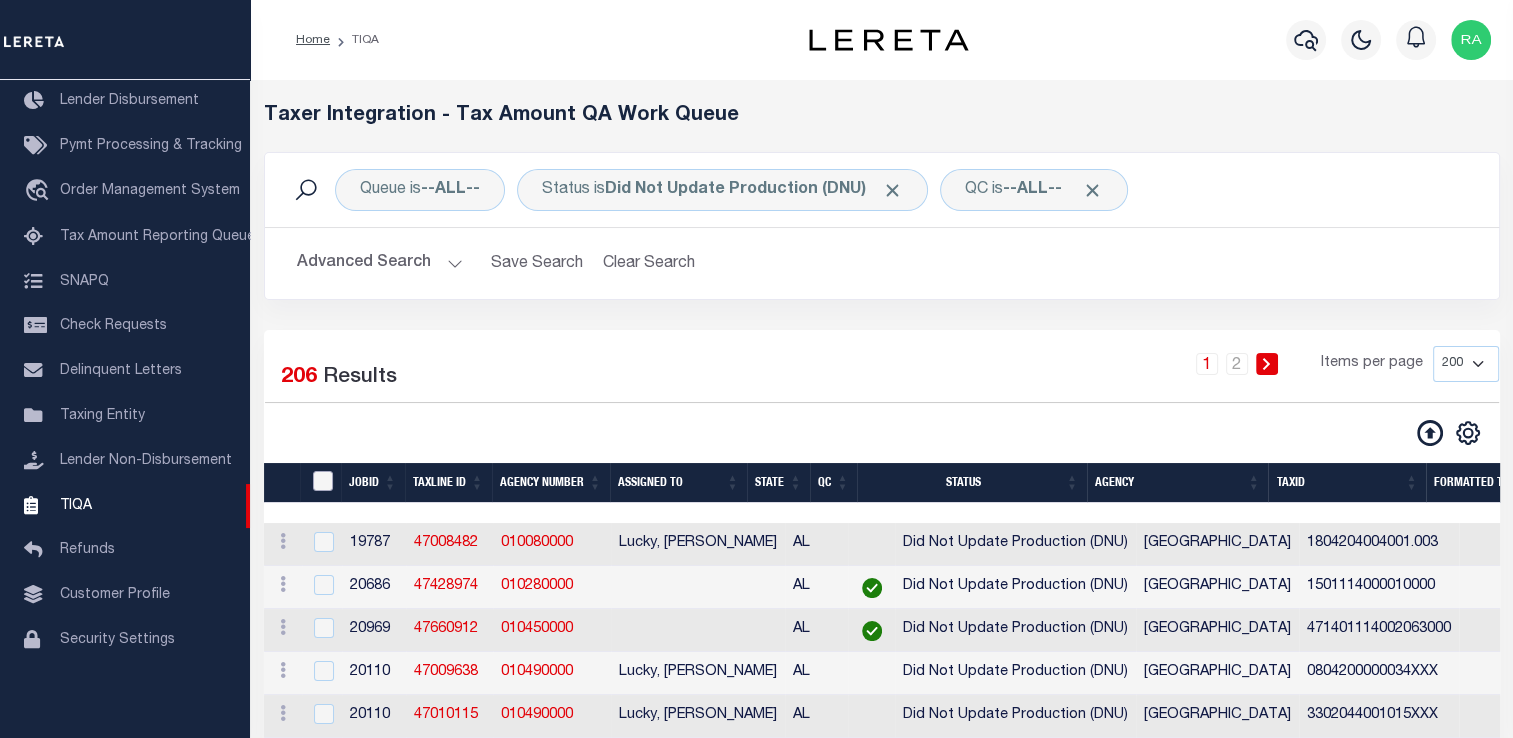 click at bounding box center (323, 481) 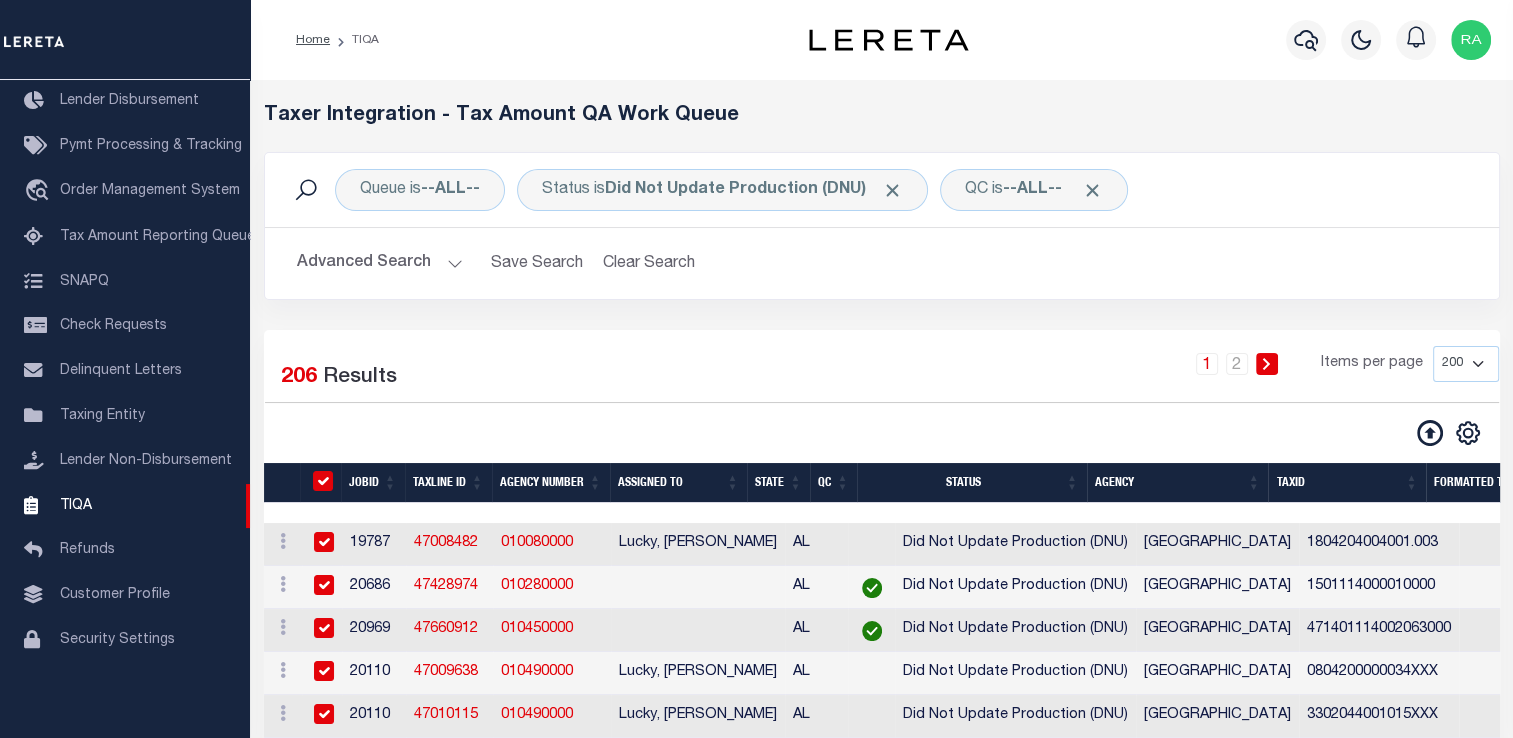 checkbox on "true" 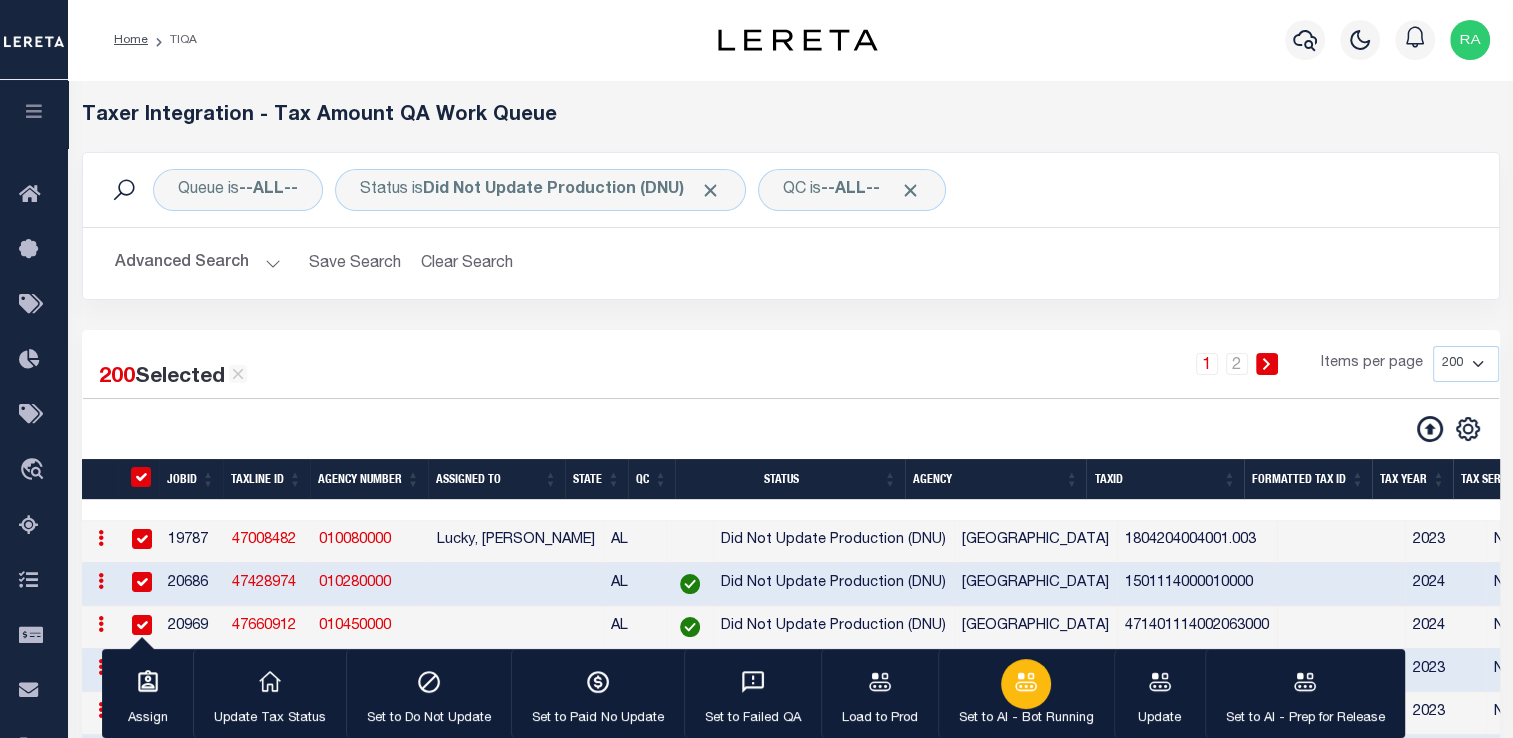 click on "Set to AI - Bot Running" at bounding box center (1026, 694) 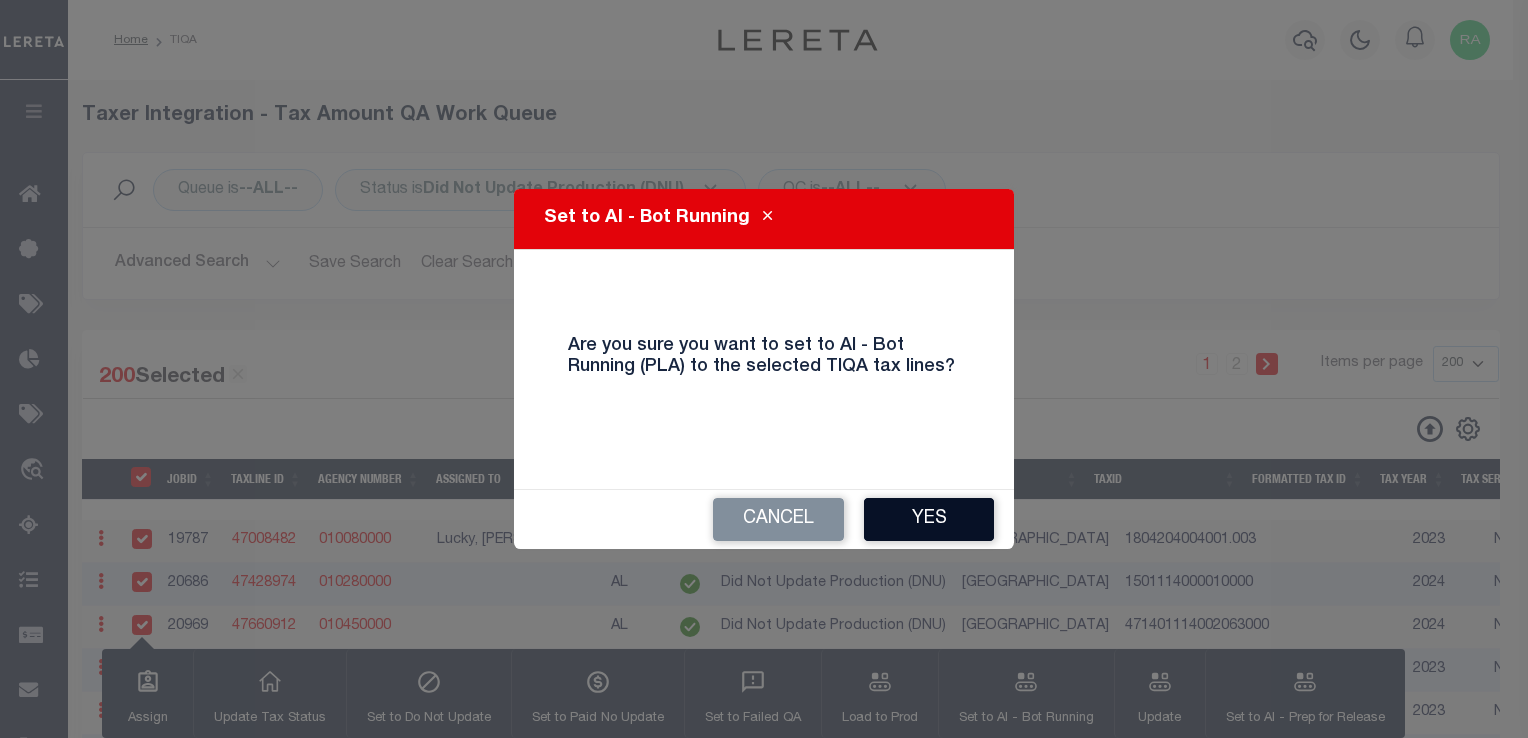 click on "Yes" at bounding box center (929, 519) 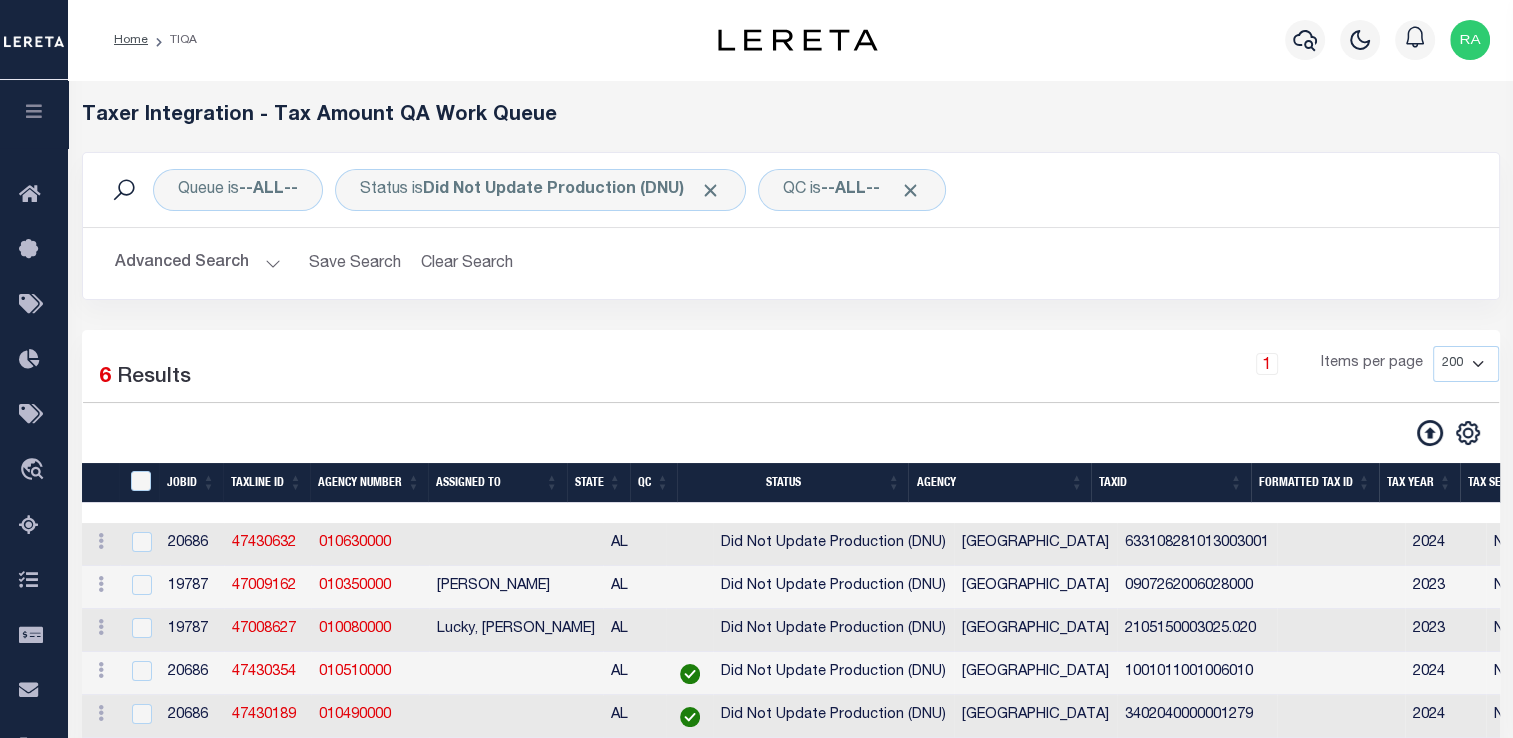 click on "Queue is  --ALL--    Status is  Did Not Update Production (DNU)   QC is  --ALL--
Search
Advanced Search
Save Search Clear Search
TIQATaxLineSearchTable_dynamictable_____DefaultSaveFilter" at bounding box center (791, 241) 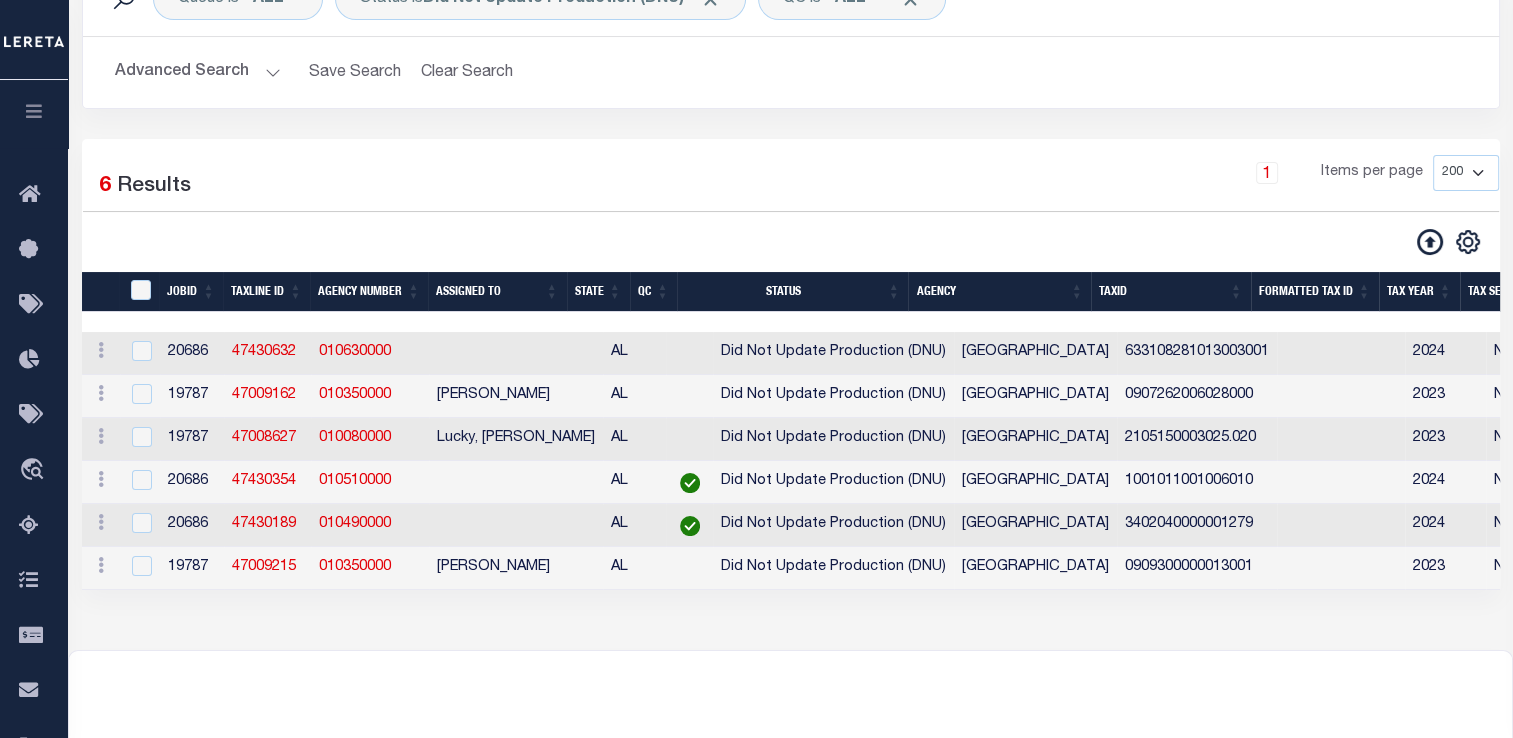 scroll, scrollTop: 192, scrollLeft: 0, axis: vertical 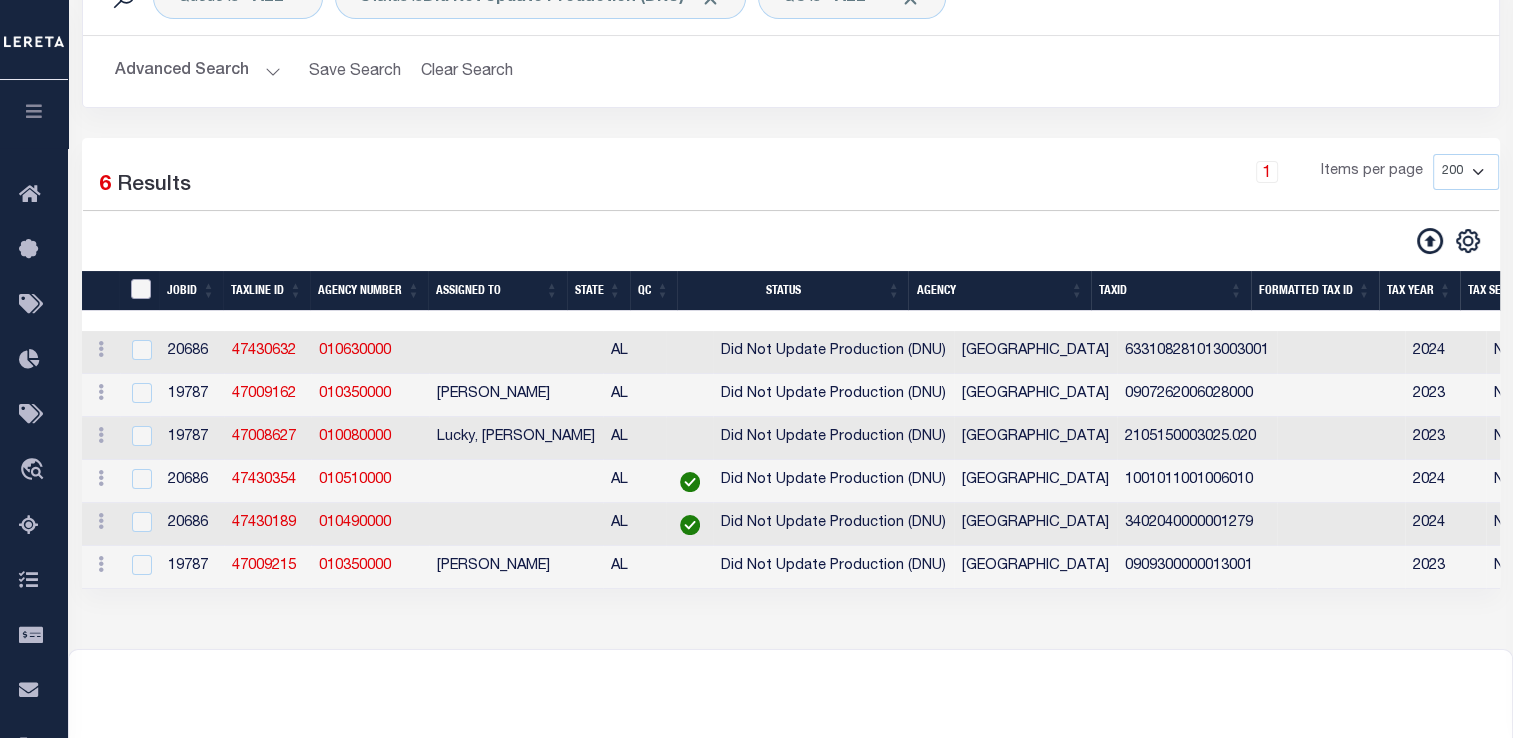 click at bounding box center (141, 289) 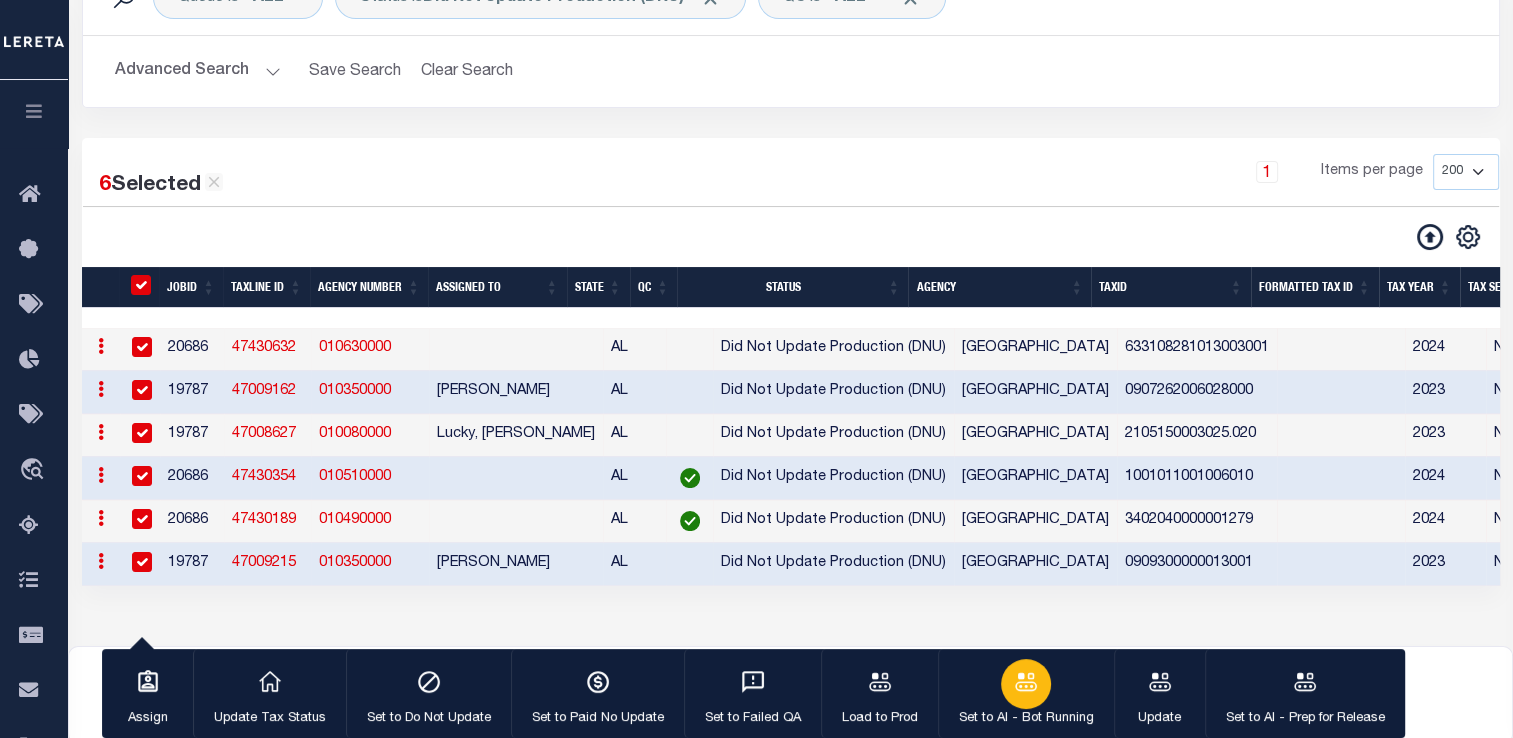click 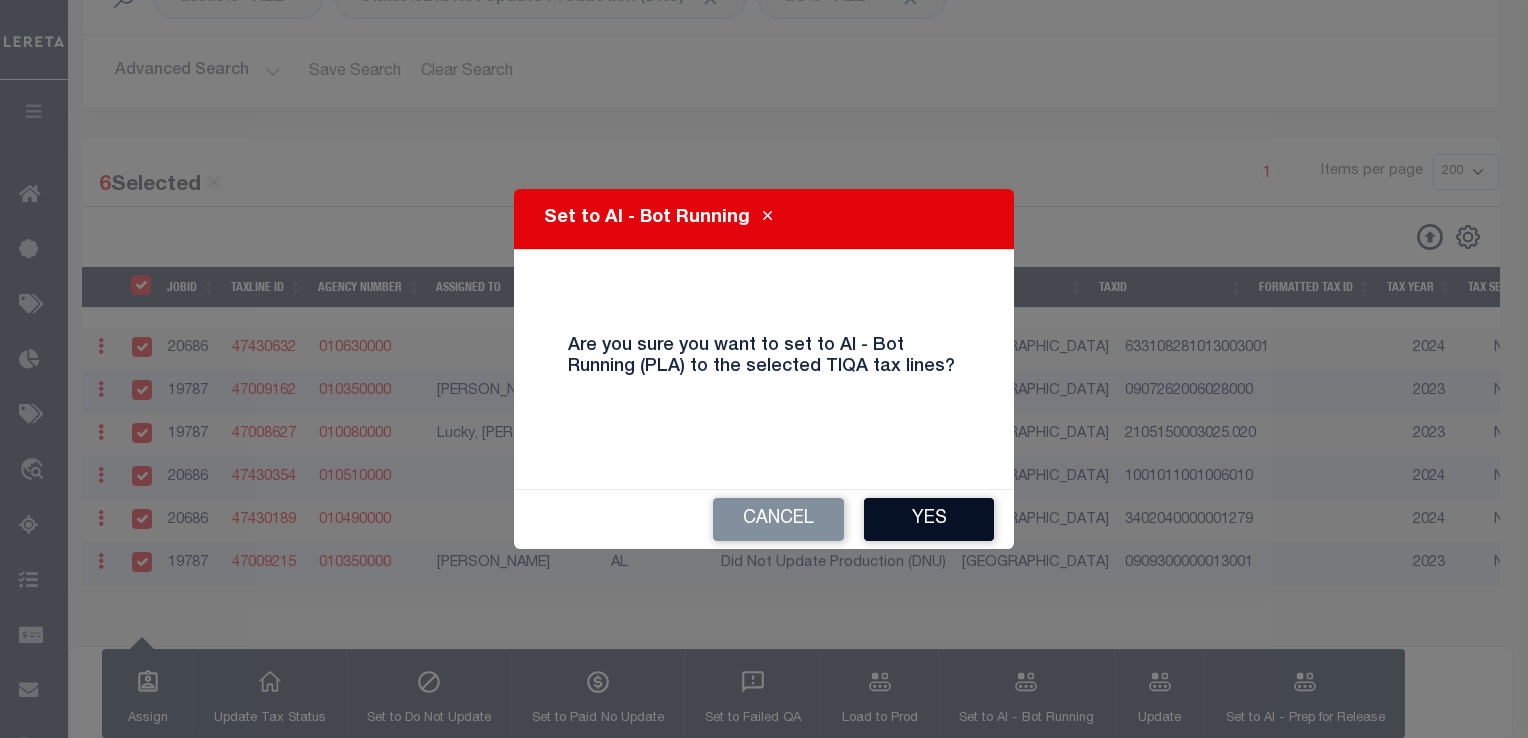 click on "Yes" at bounding box center [929, 519] 